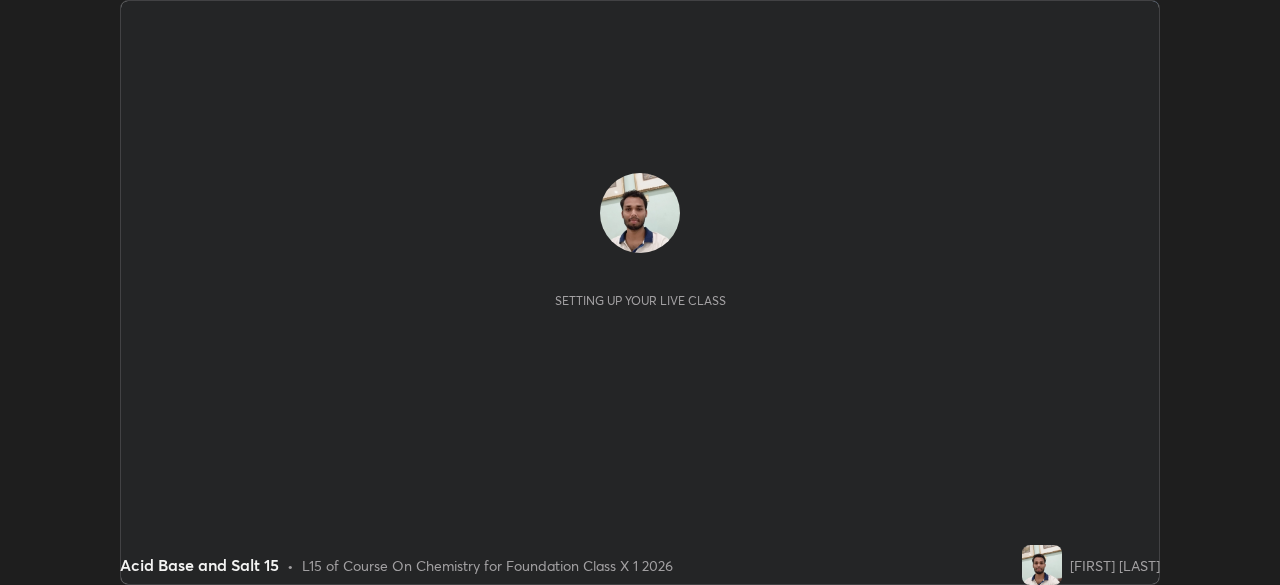 scroll, scrollTop: 0, scrollLeft: 0, axis: both 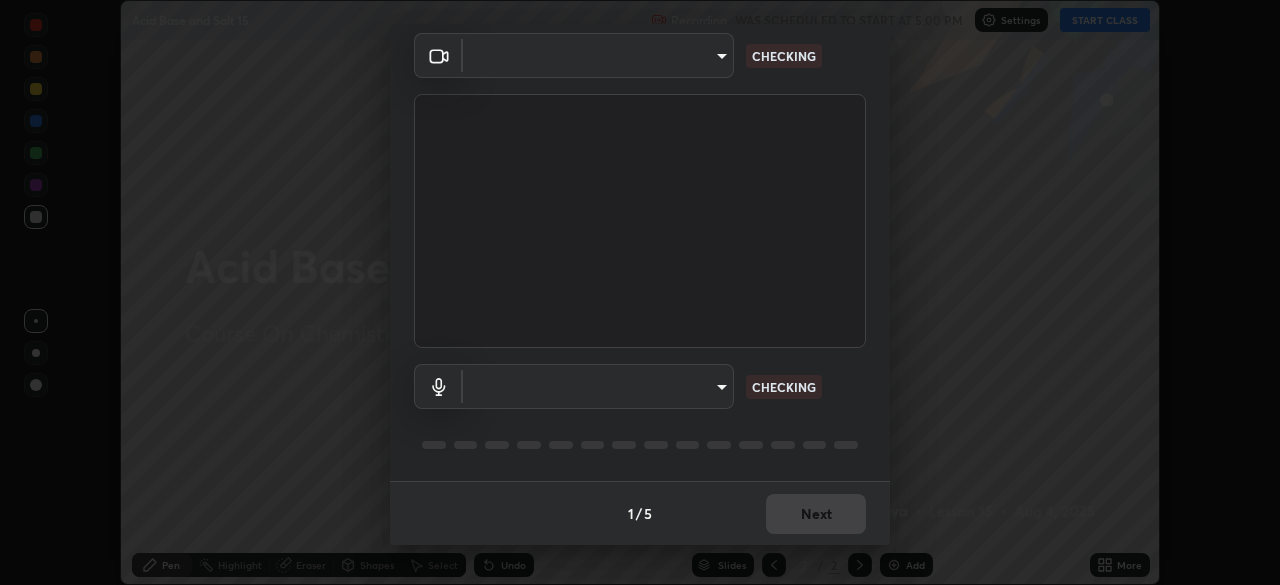 type on "85224a5ddb1d7c473c8089fb73f01f25a8fb598abb9b0335bd4e39e439134962" 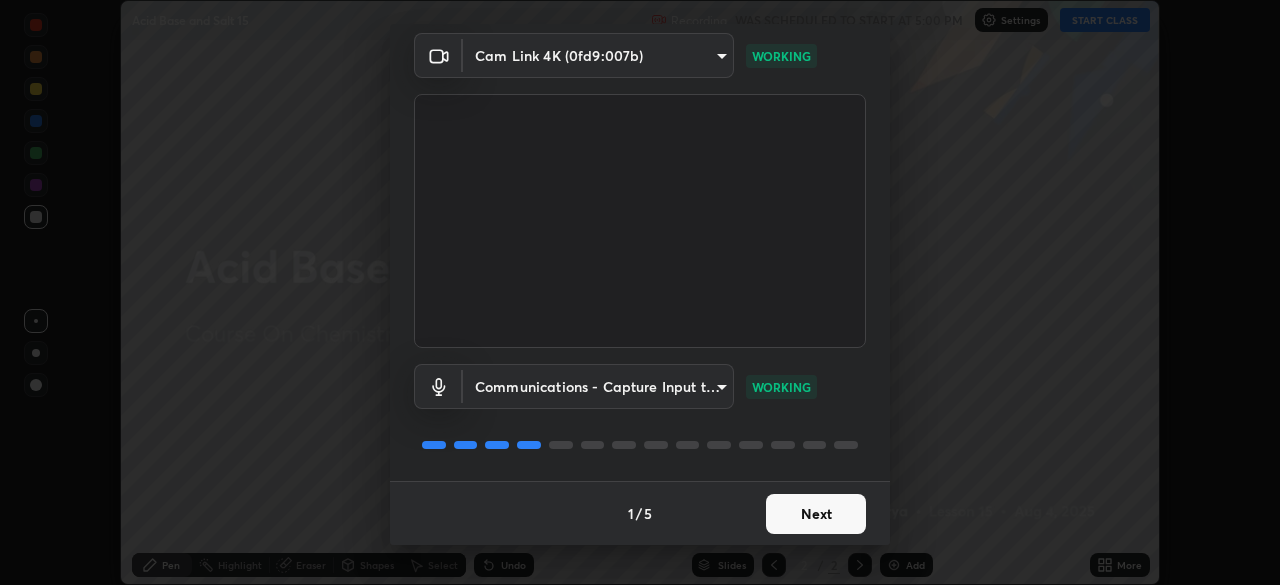 click on "Next" at bounding box center [816, 514] 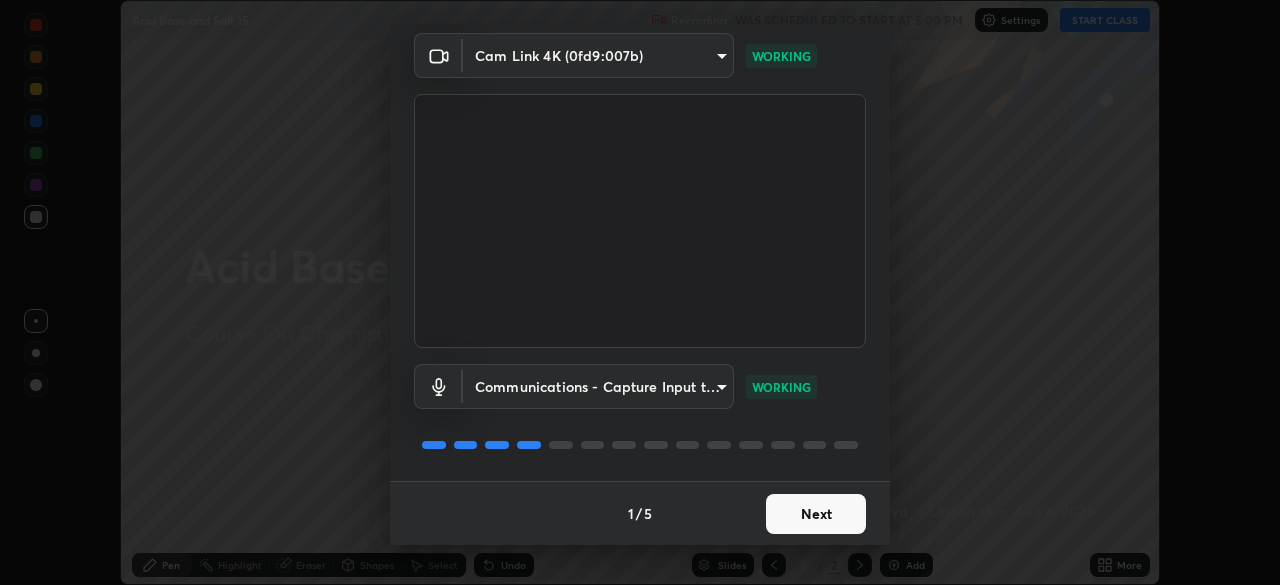 scroll, scrollTop: 0, scrollLeft: 0, axis: both 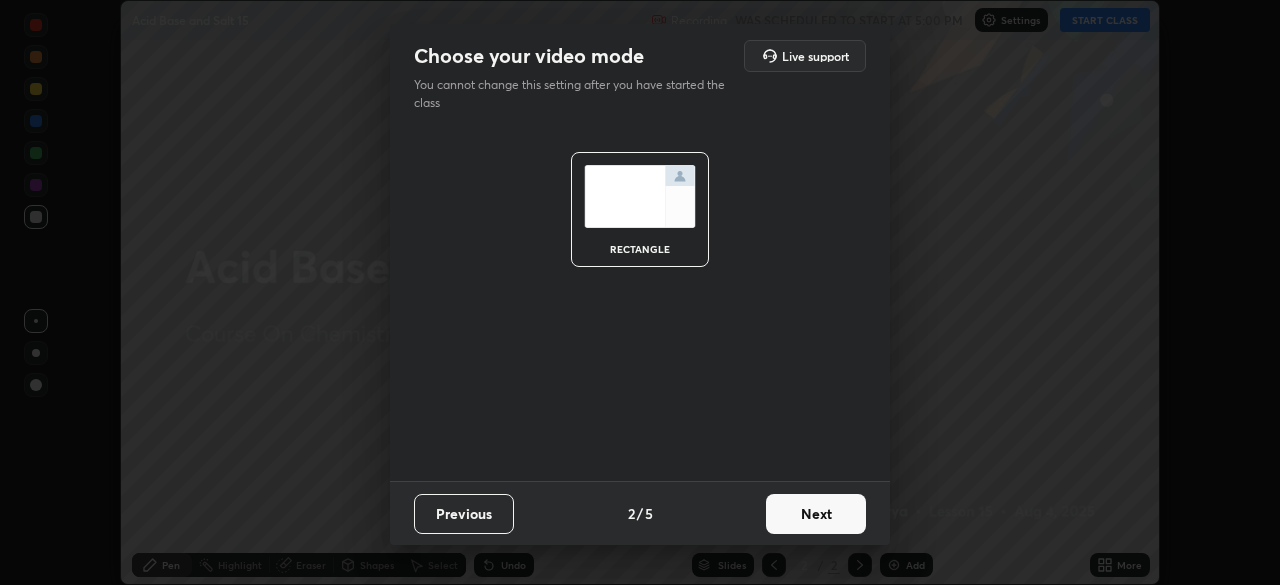 click on "Next" at bounding box center [816, 514] 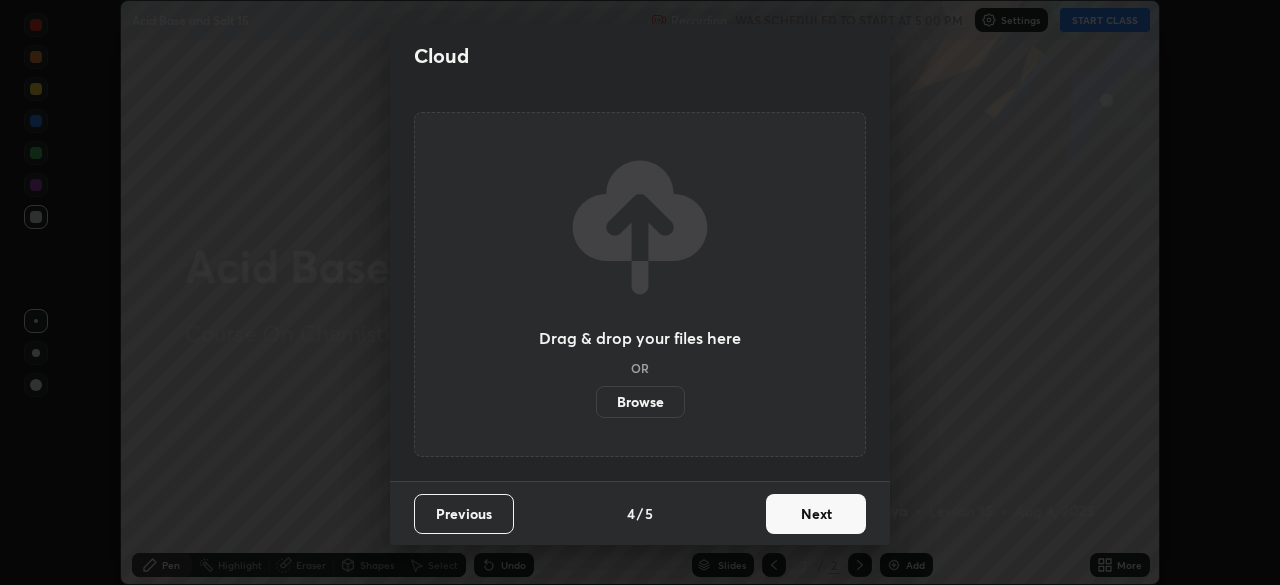 click on "Next" at bounding box center [816, 514] 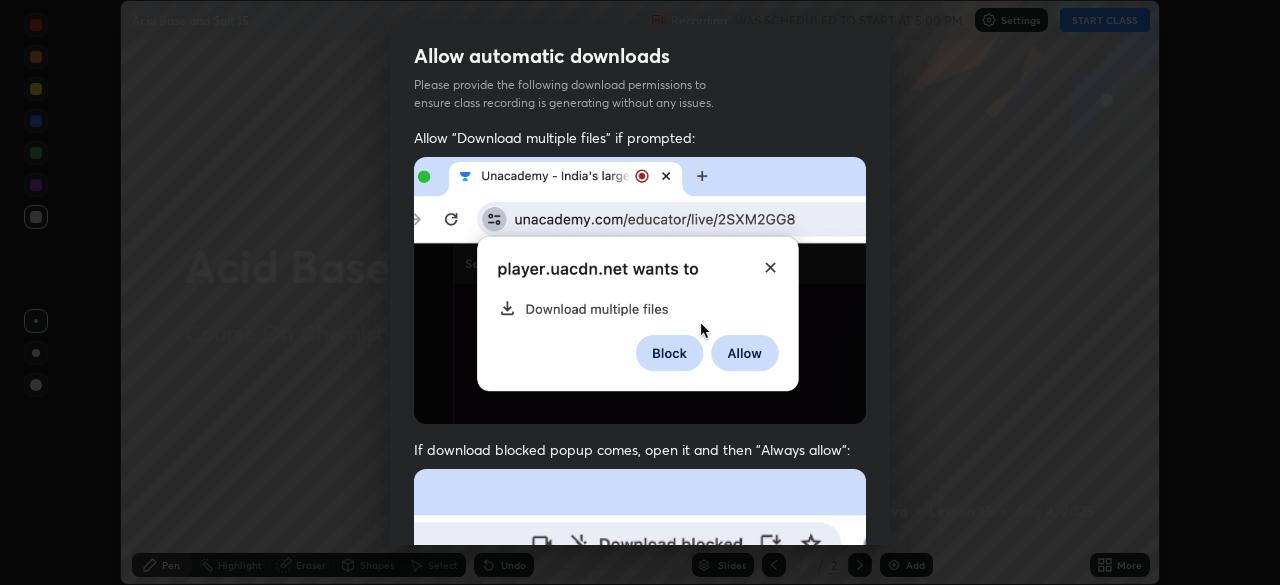 click at bounding box center [640, 687] 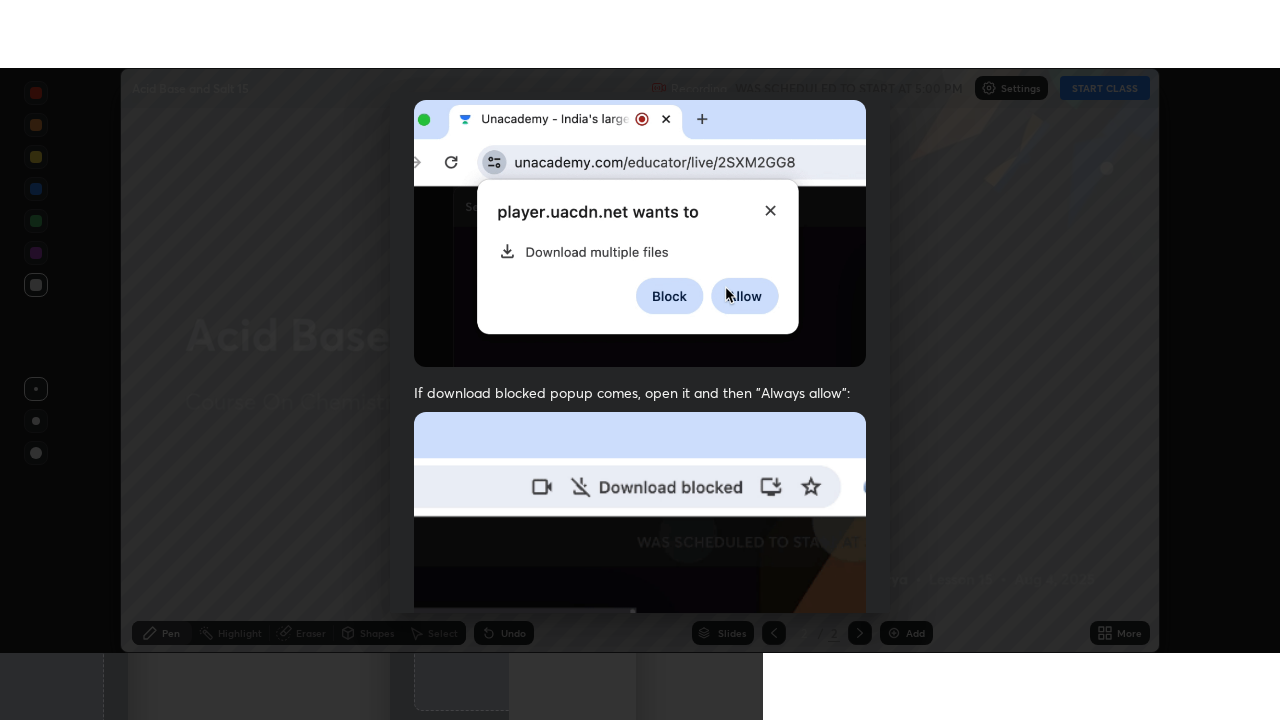 scroll, scrollTop: 479, scrollLeft: 0, axis: vertical 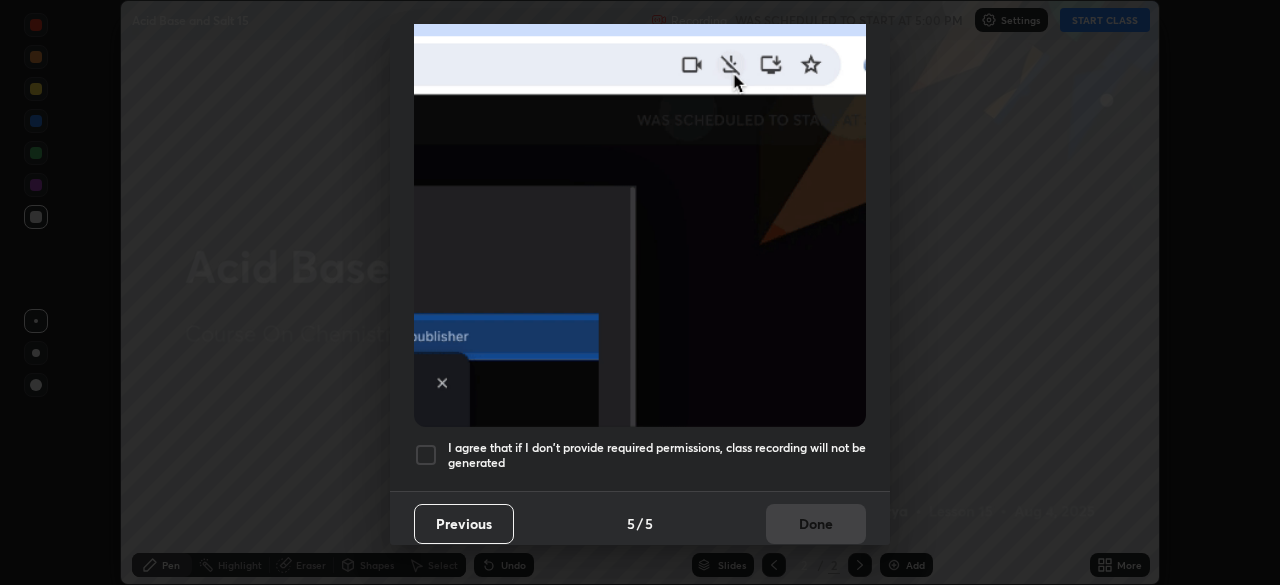 click at bounding box center (426, 455) 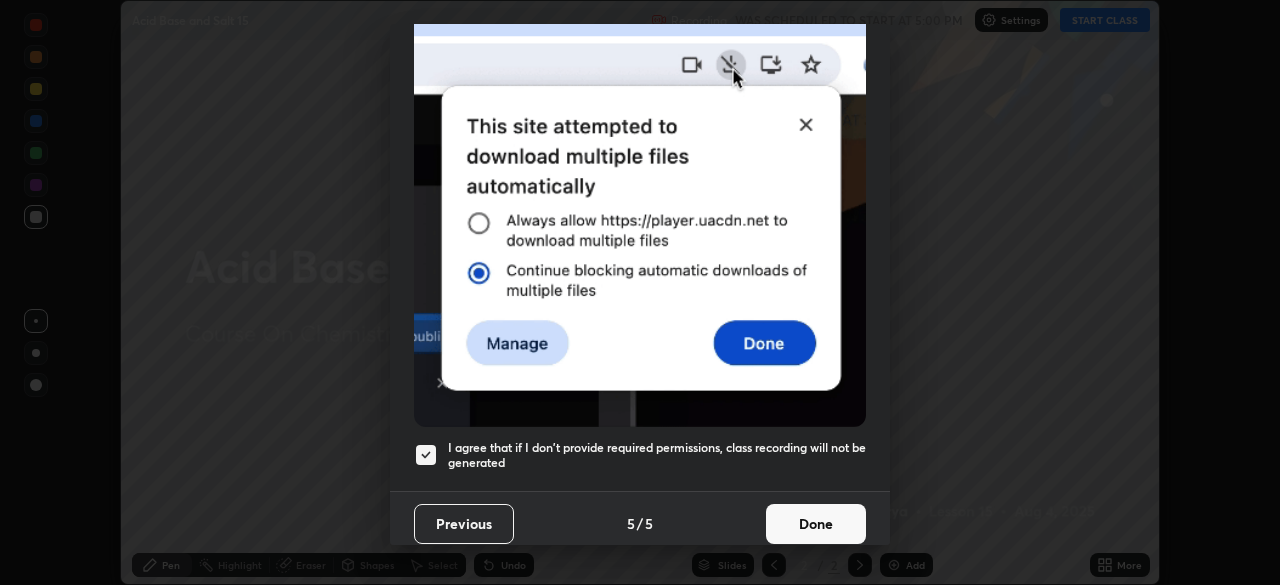 click on "Done" at bounding box center [816, 524] 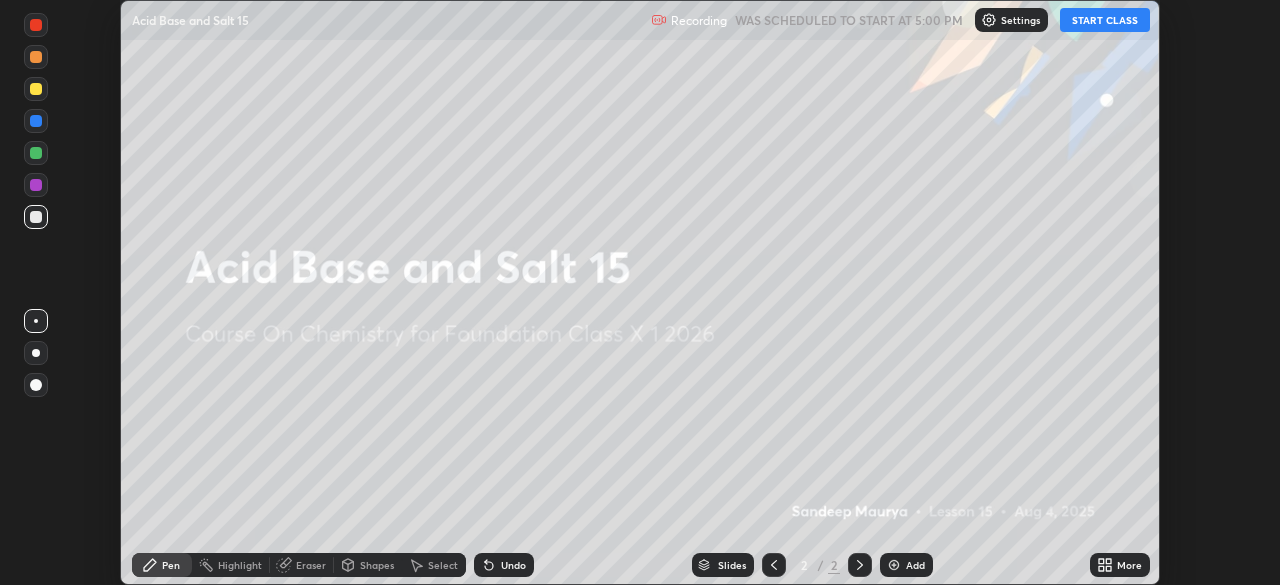 click on "START CLASS" at bounding box center (1105, 20) 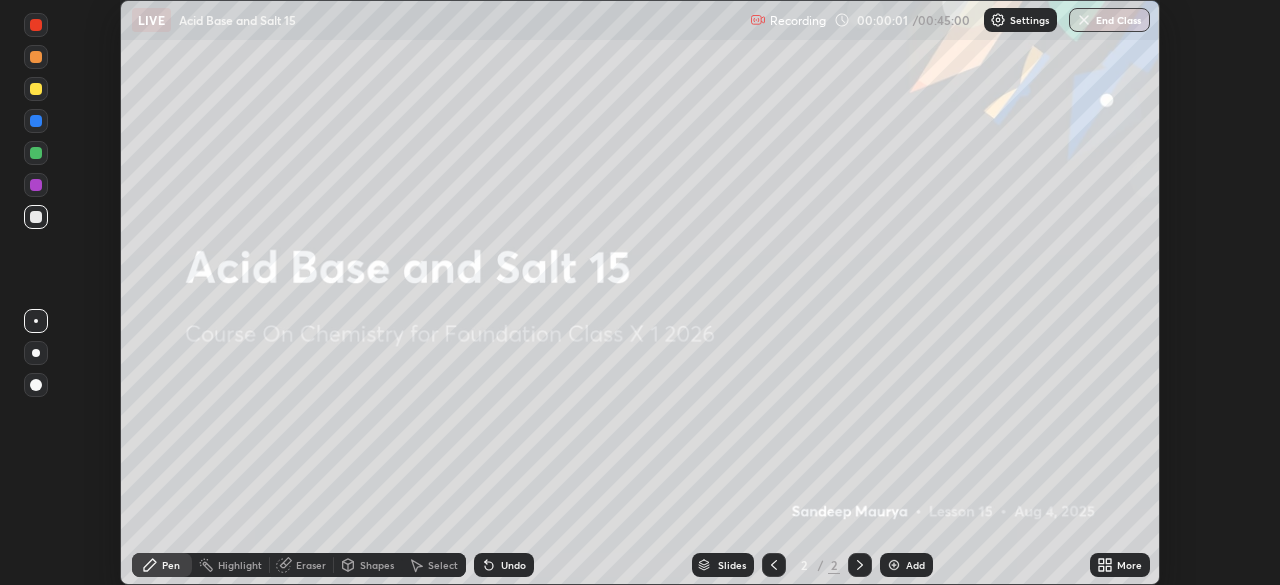 click 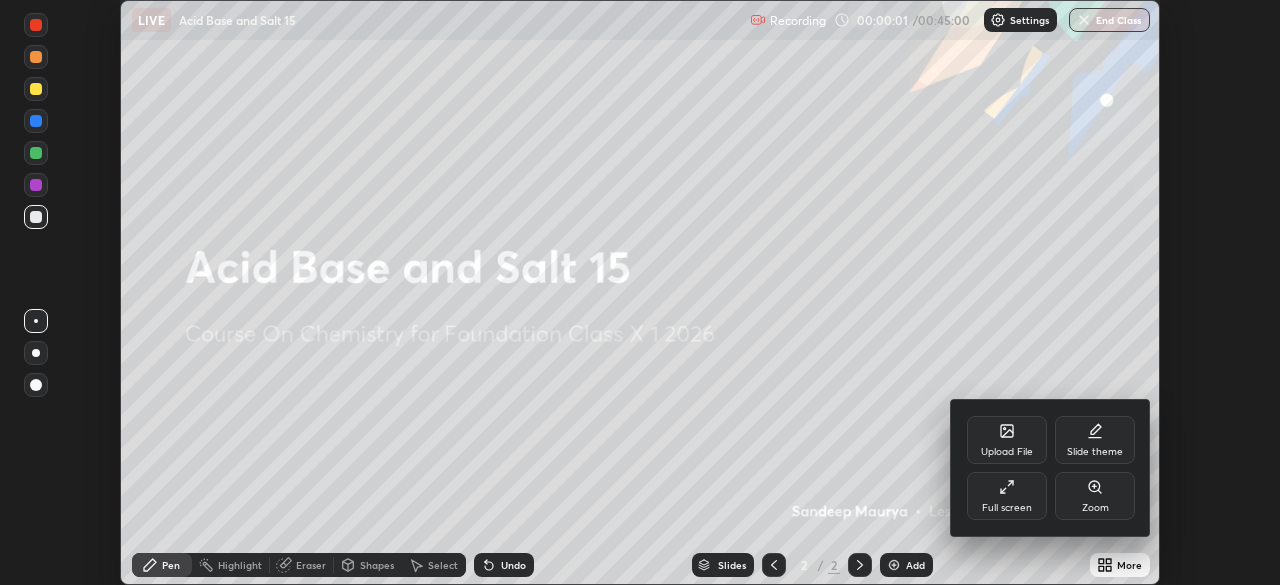 click on "Full screen" at bounding box center (1007, 496) 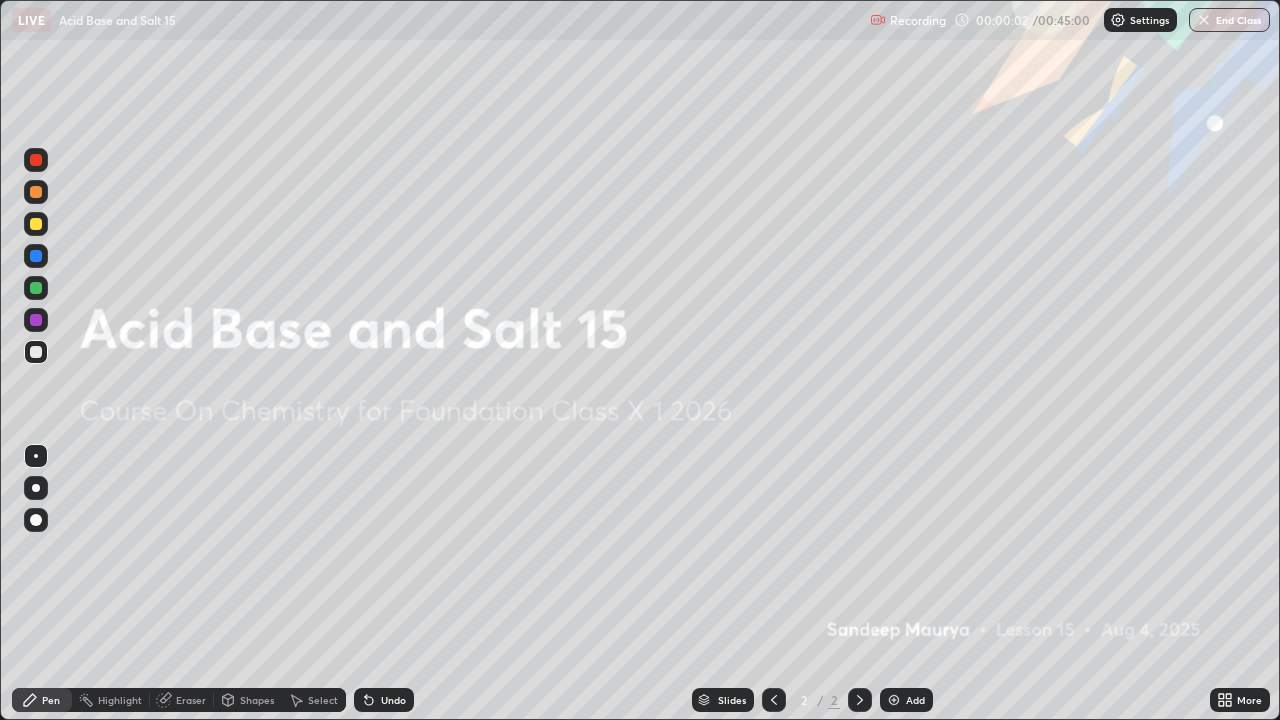 scroll, scrollTop: 99280, scrollLeft: 98720, axis: both 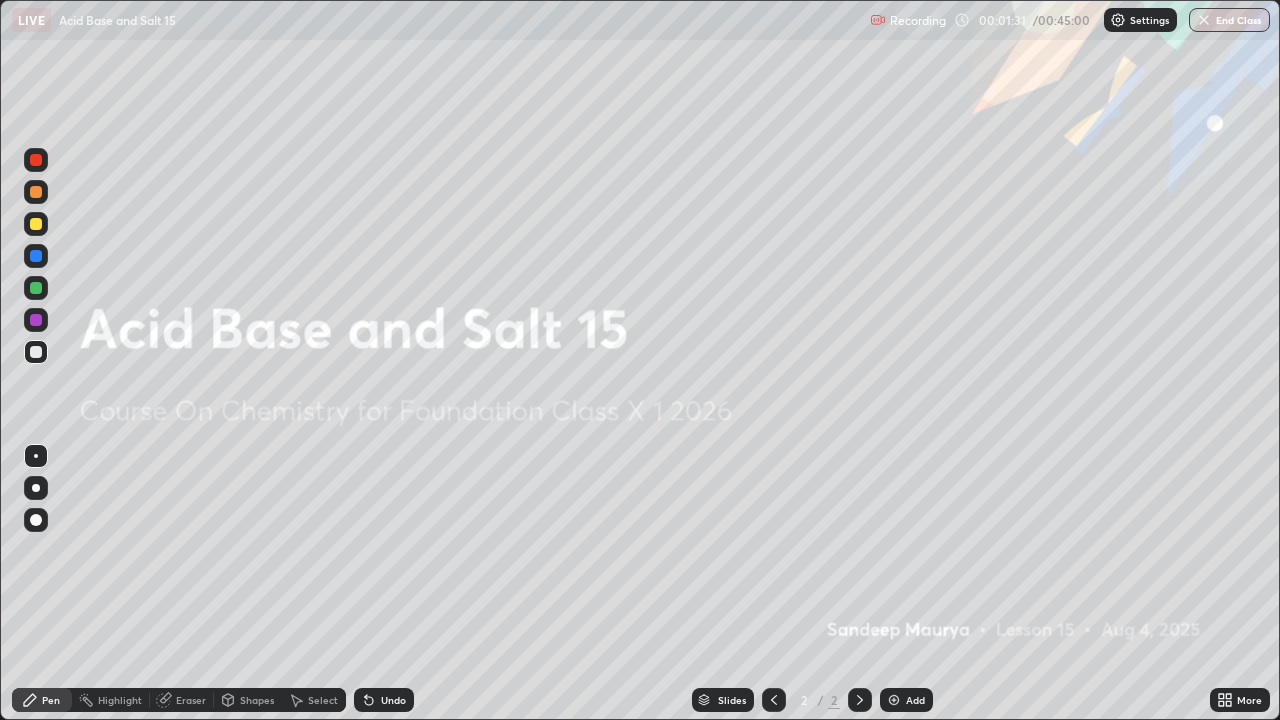 click at bounding box center (894, 700) 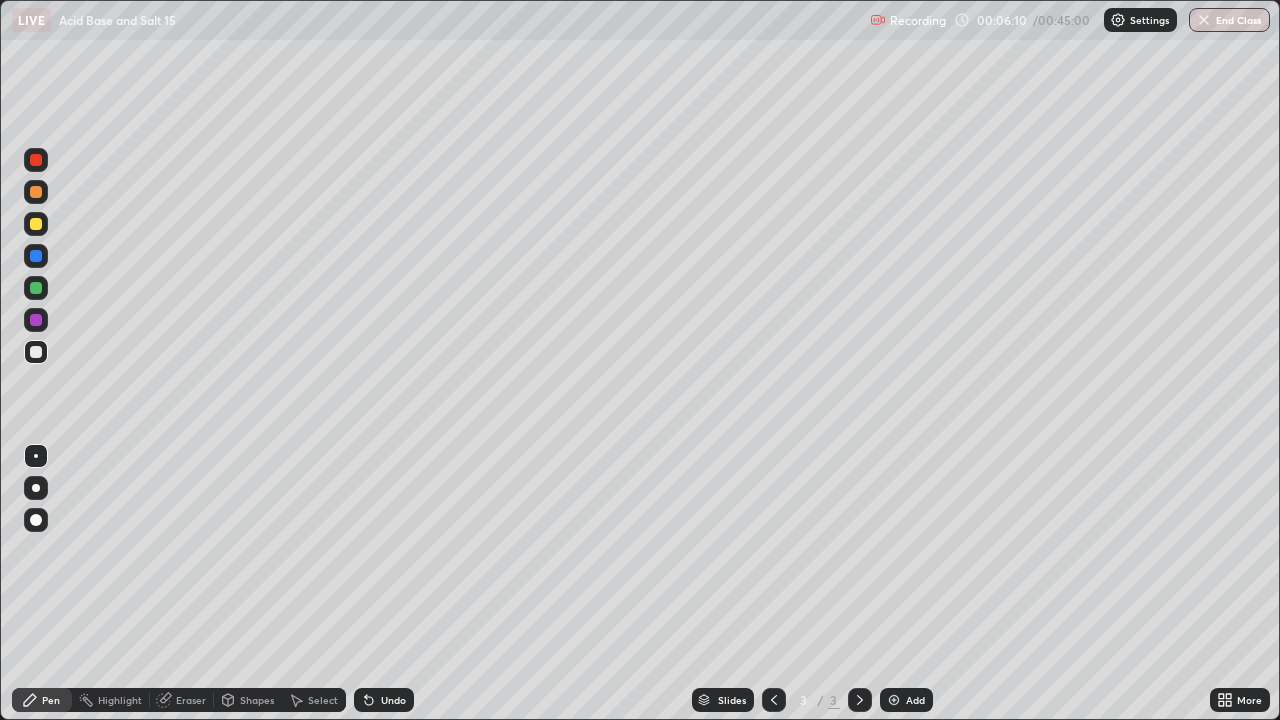 click at bounding box center [894, 700] 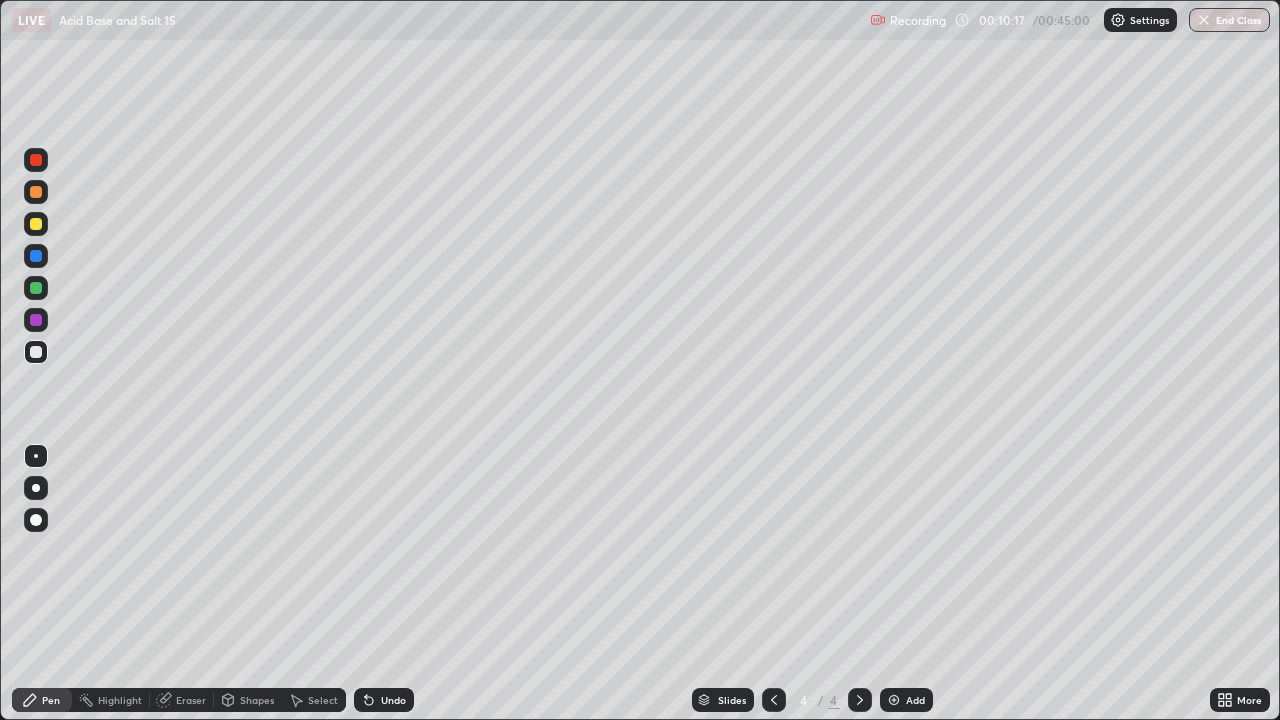 click on "Undo" at bounding box center [393, 700] 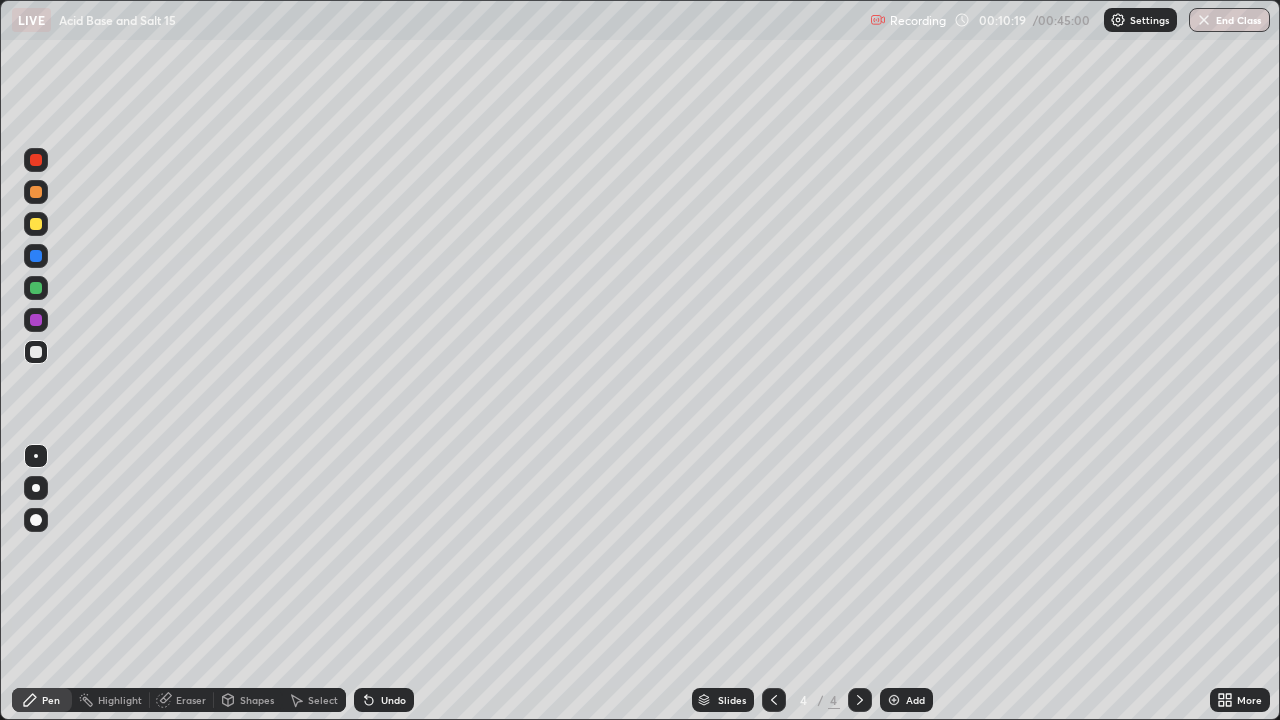 click on "Undo" at bounding box center (393, 700) 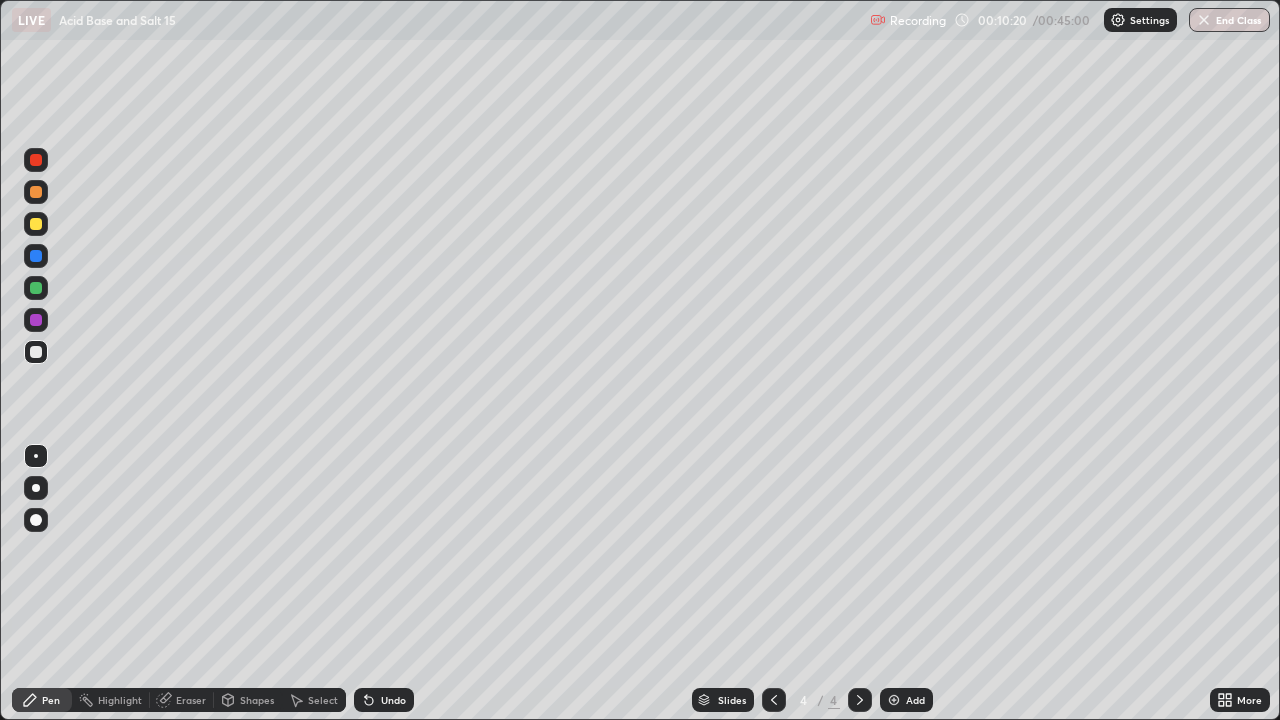 click on "Undo" at bounding box center [393, 700] 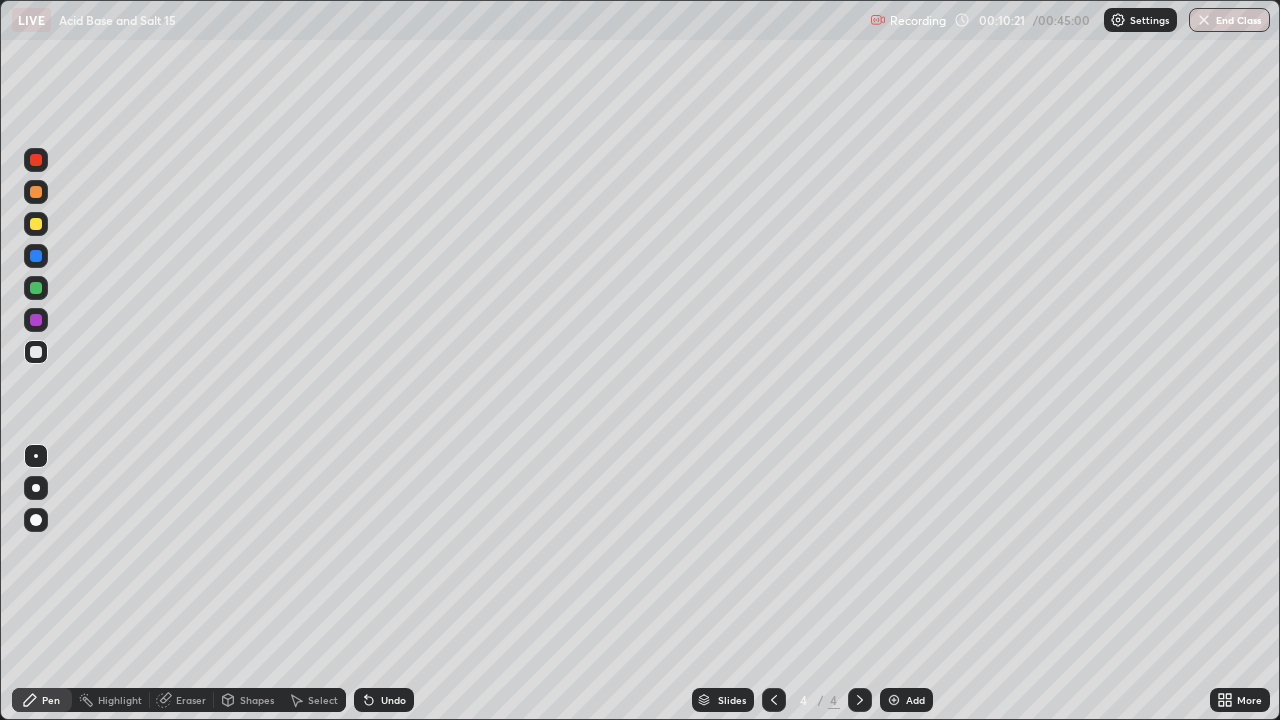 click on "Undo" at bounding box center [393, 700] 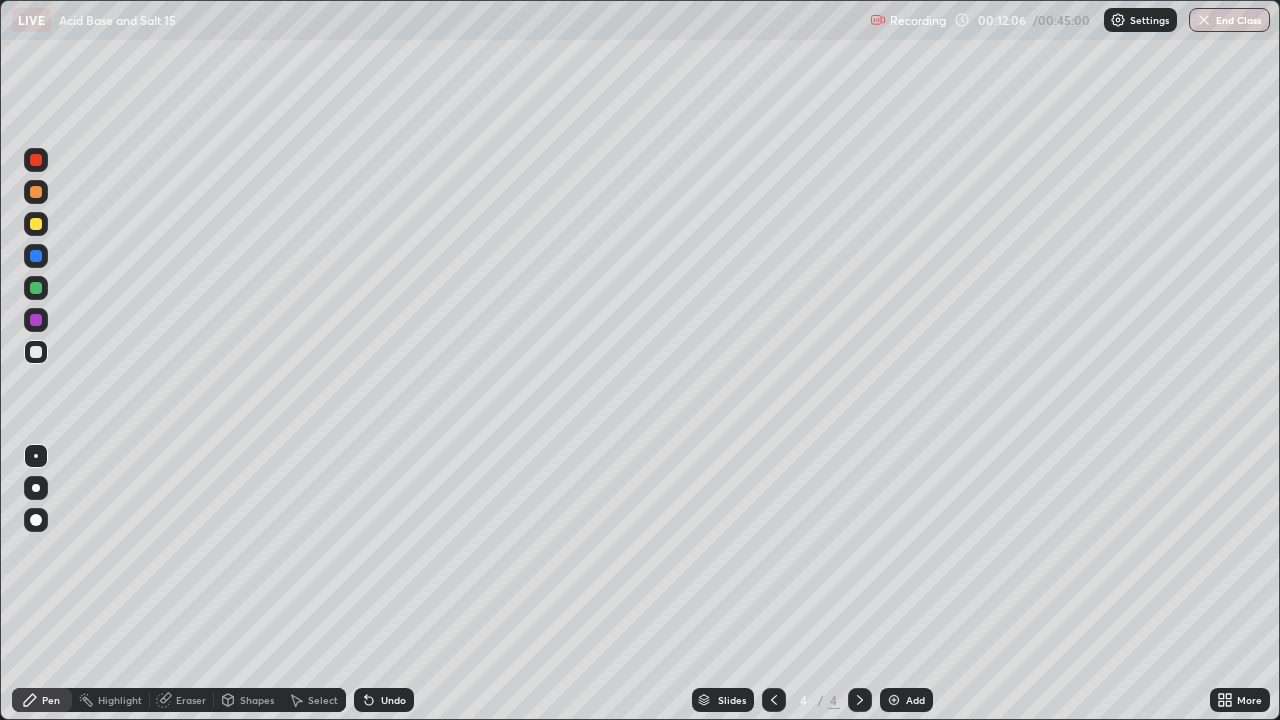 click at bounding box center [894, 700] 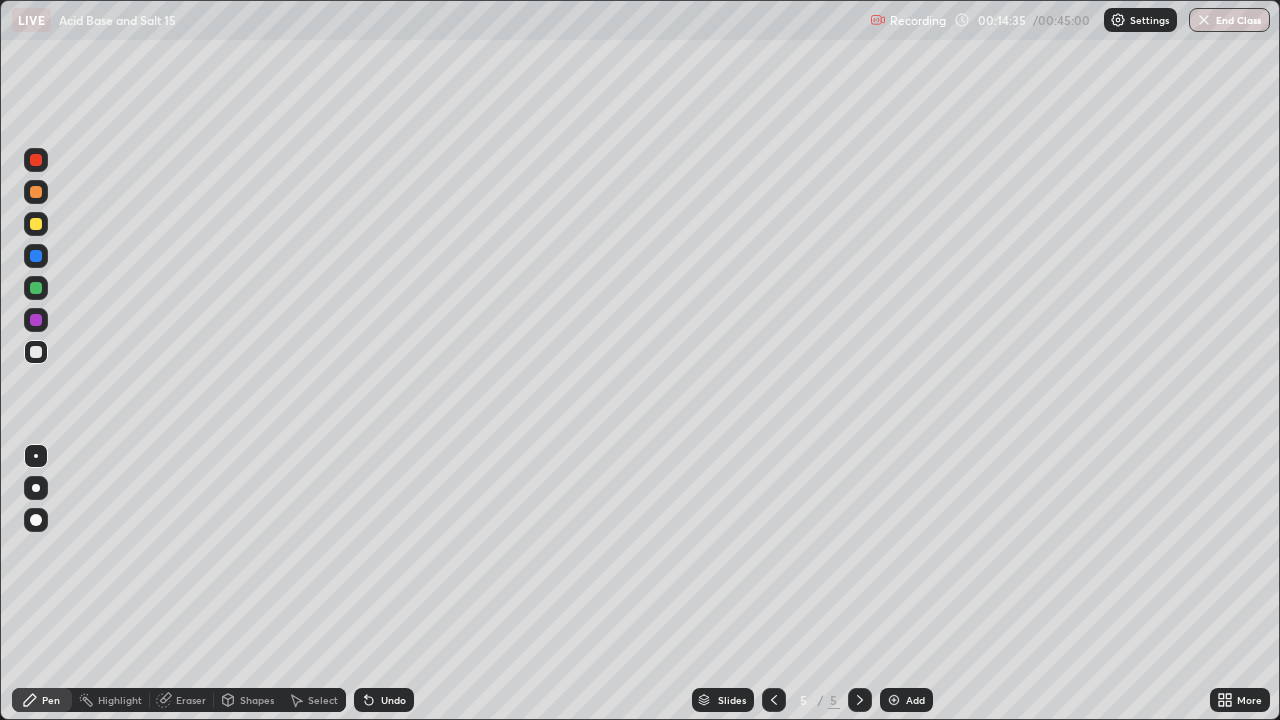 click at bounding box center [894, 700] 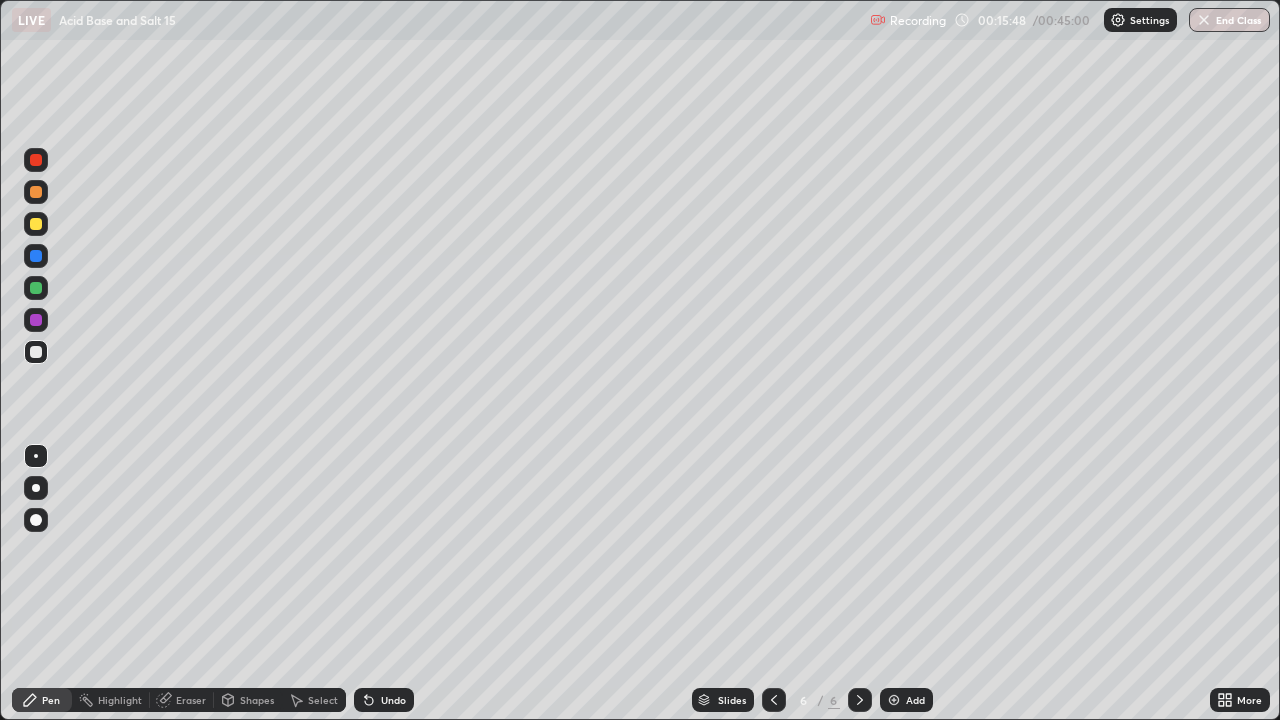 click on "Undo" at bounding box center [393, 700] 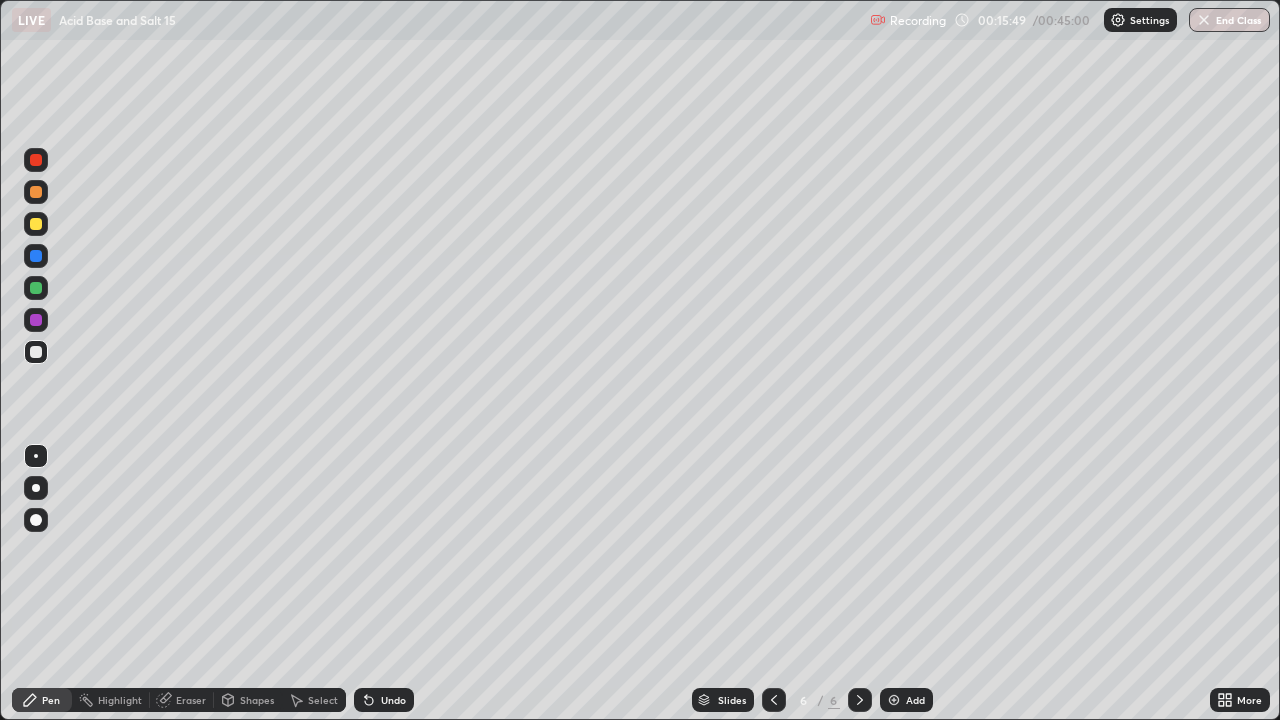 click on "Undo" at bounding box center [393, 700] 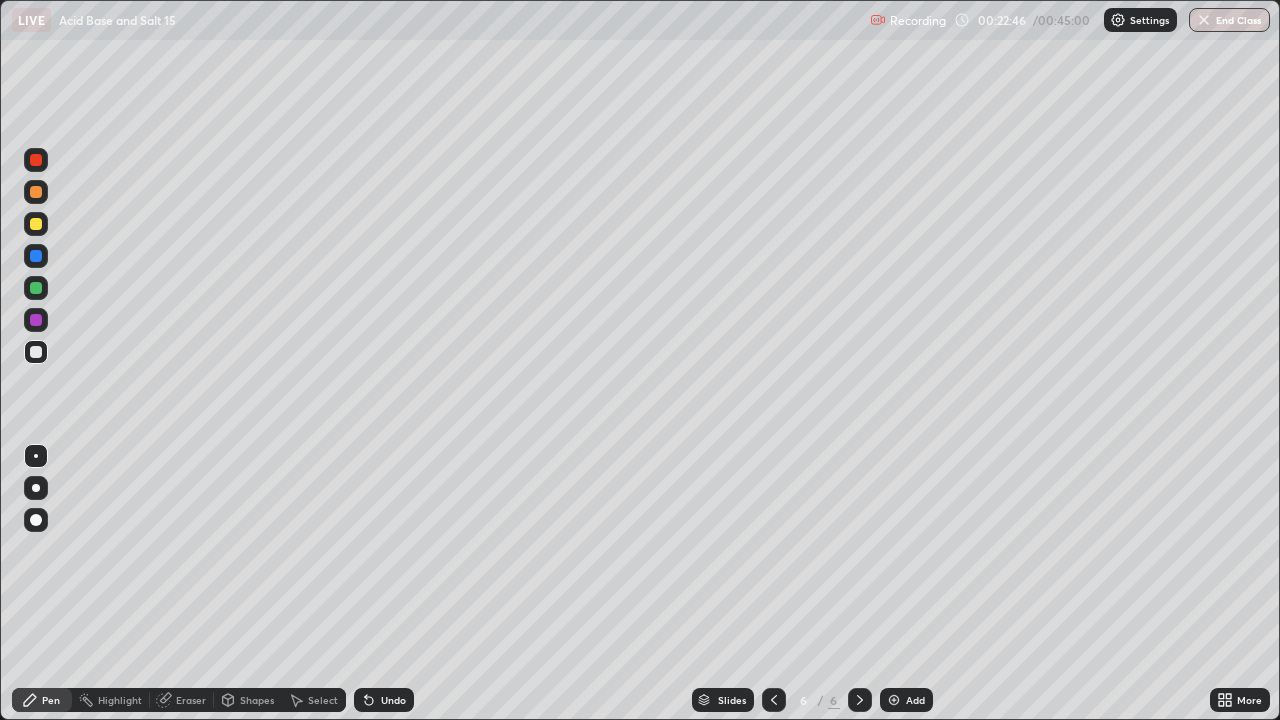 click at bounding box center (894, 700) 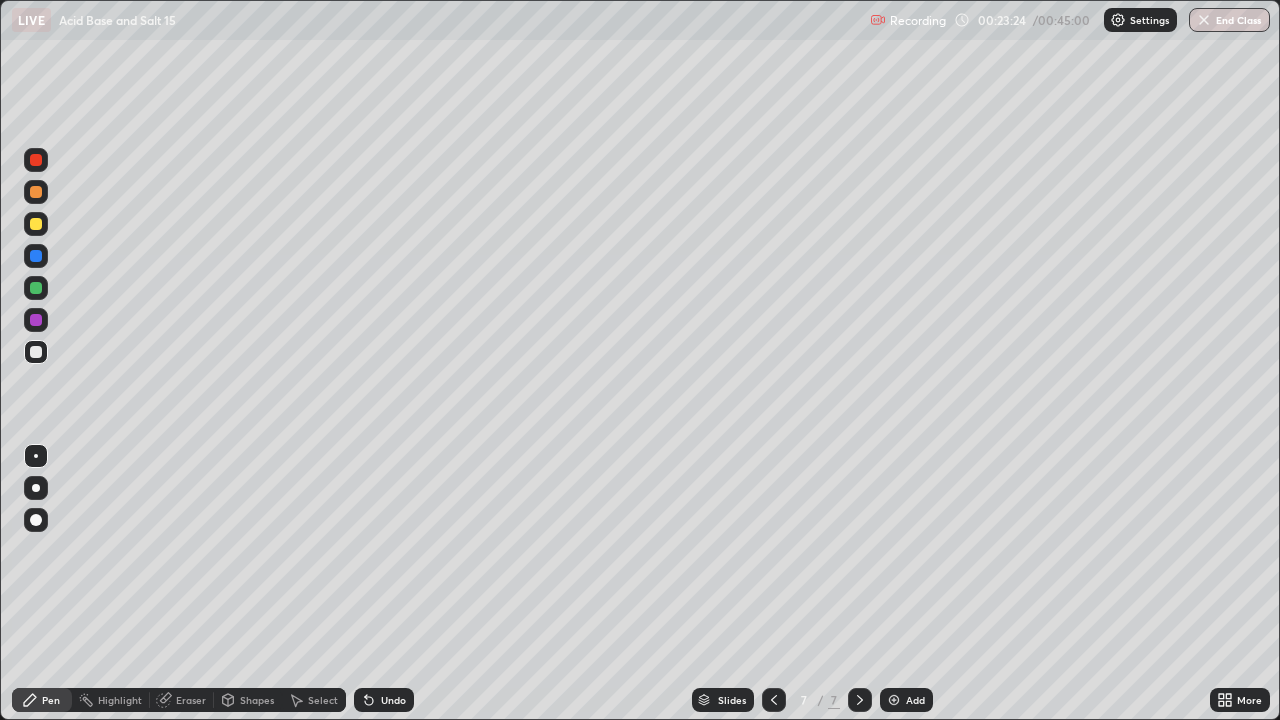 click on "Undo" at bounding box center [393, 700] 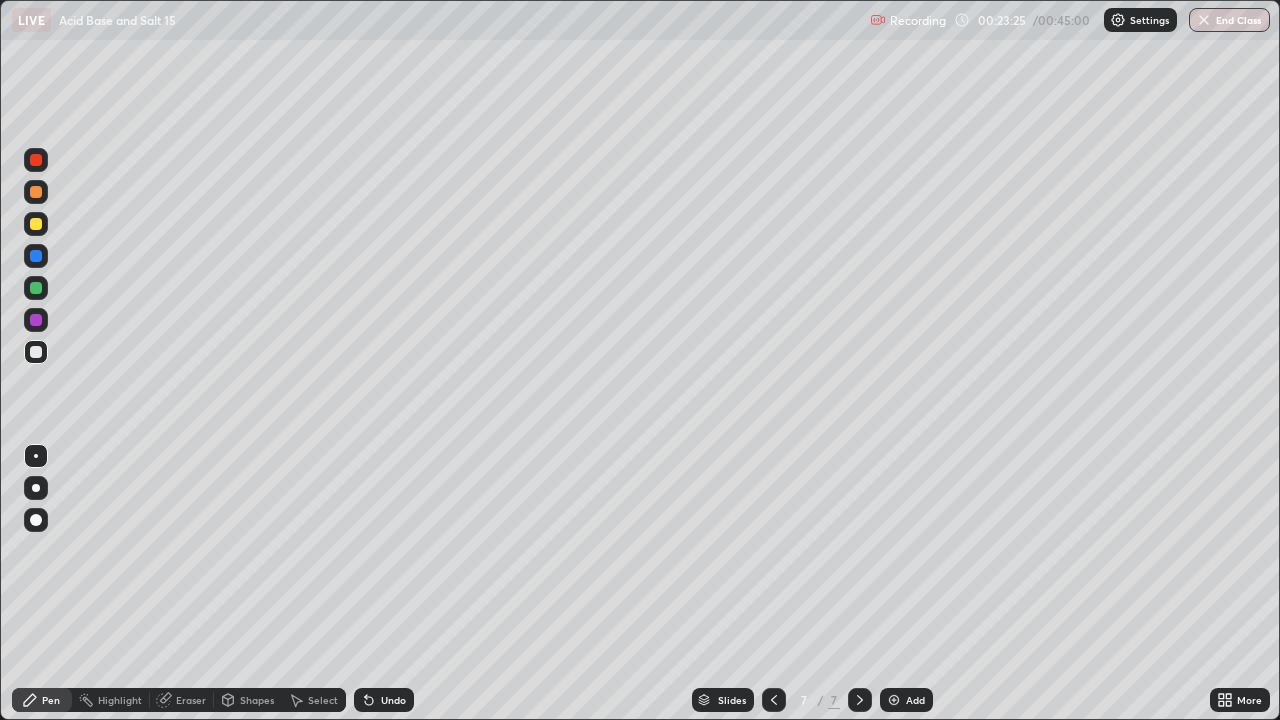 click on "Undo" at bounding box center [393, 700] 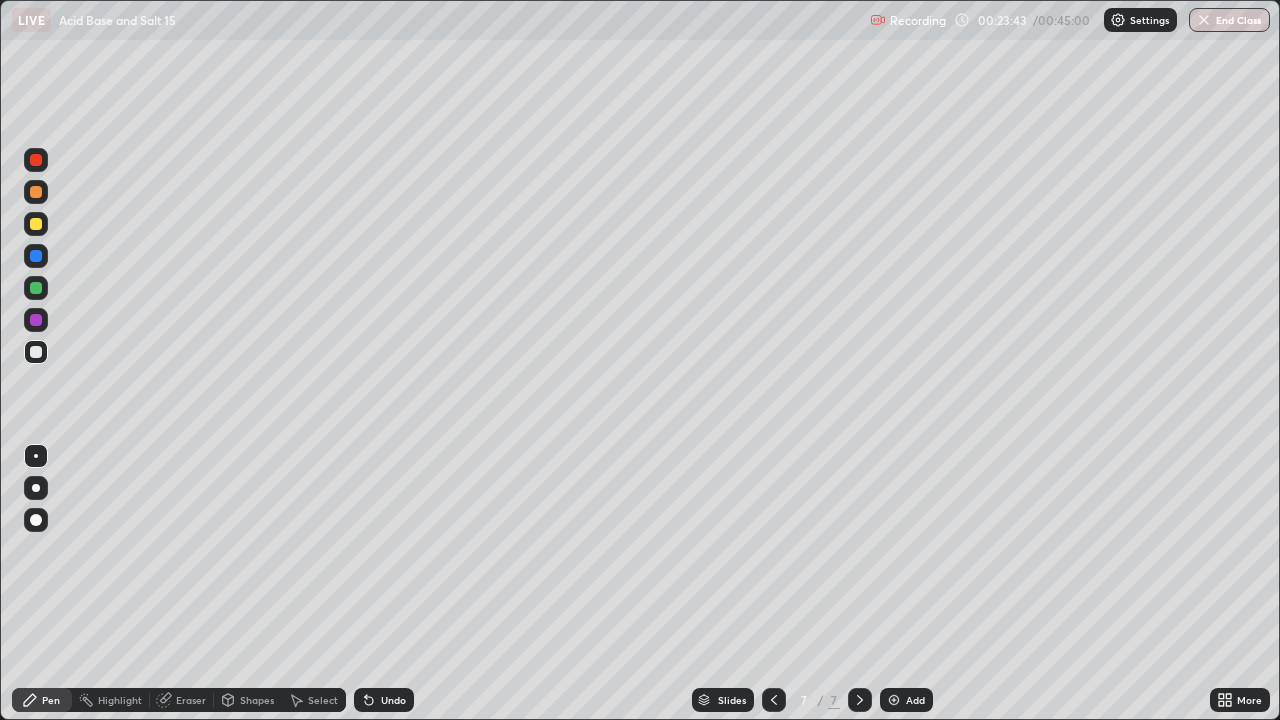 click on "Undo" at bounding box center [380, 700] 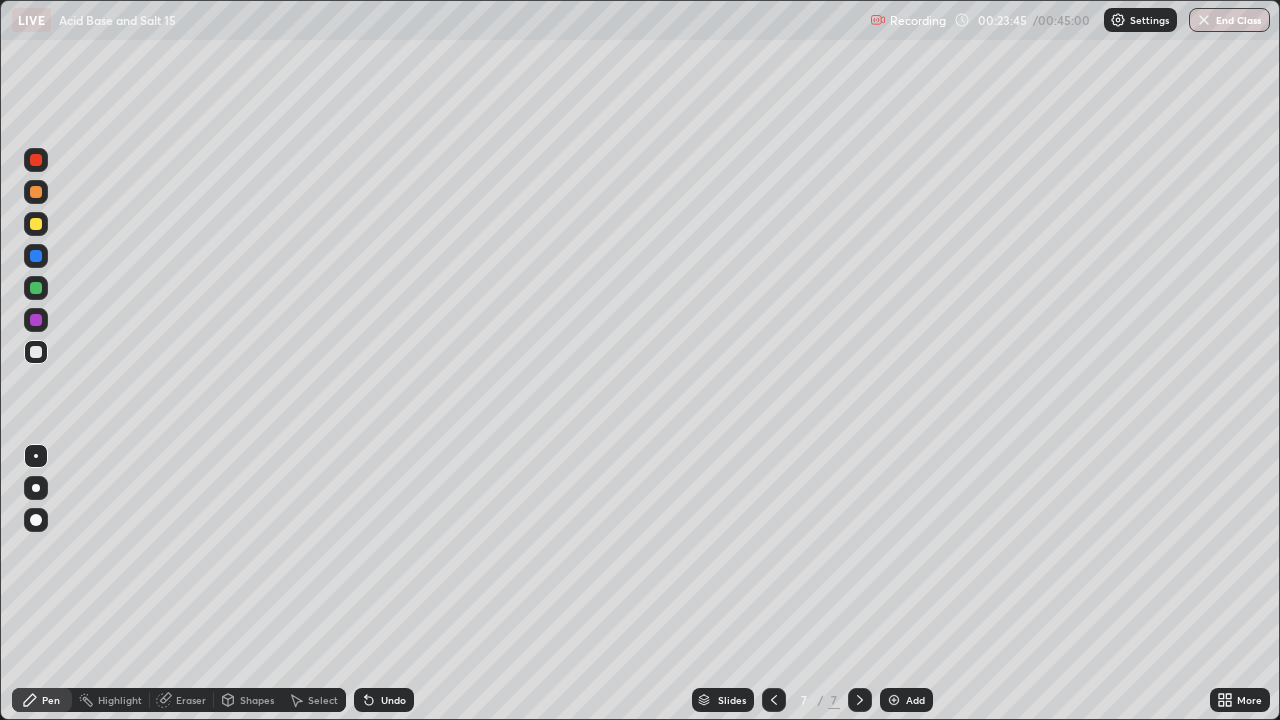 click on "Undo" at bounding box center (384, 700) 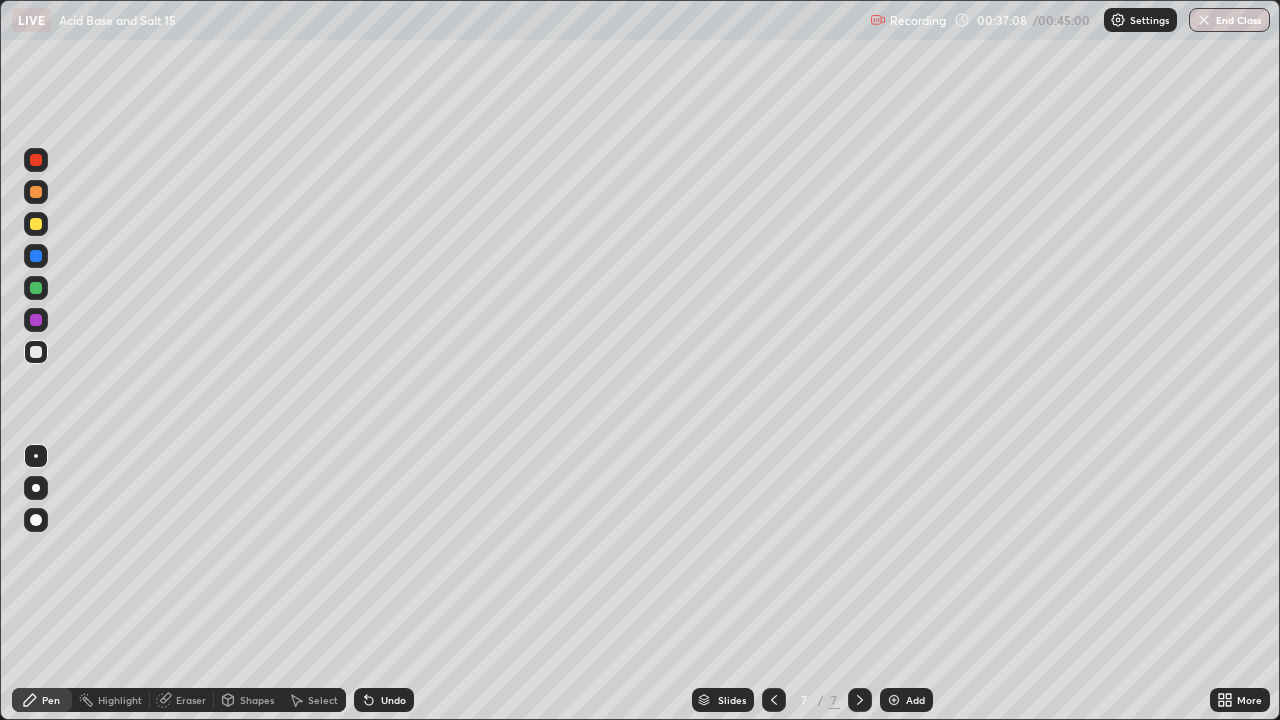 click at bounding box center (894, 700) 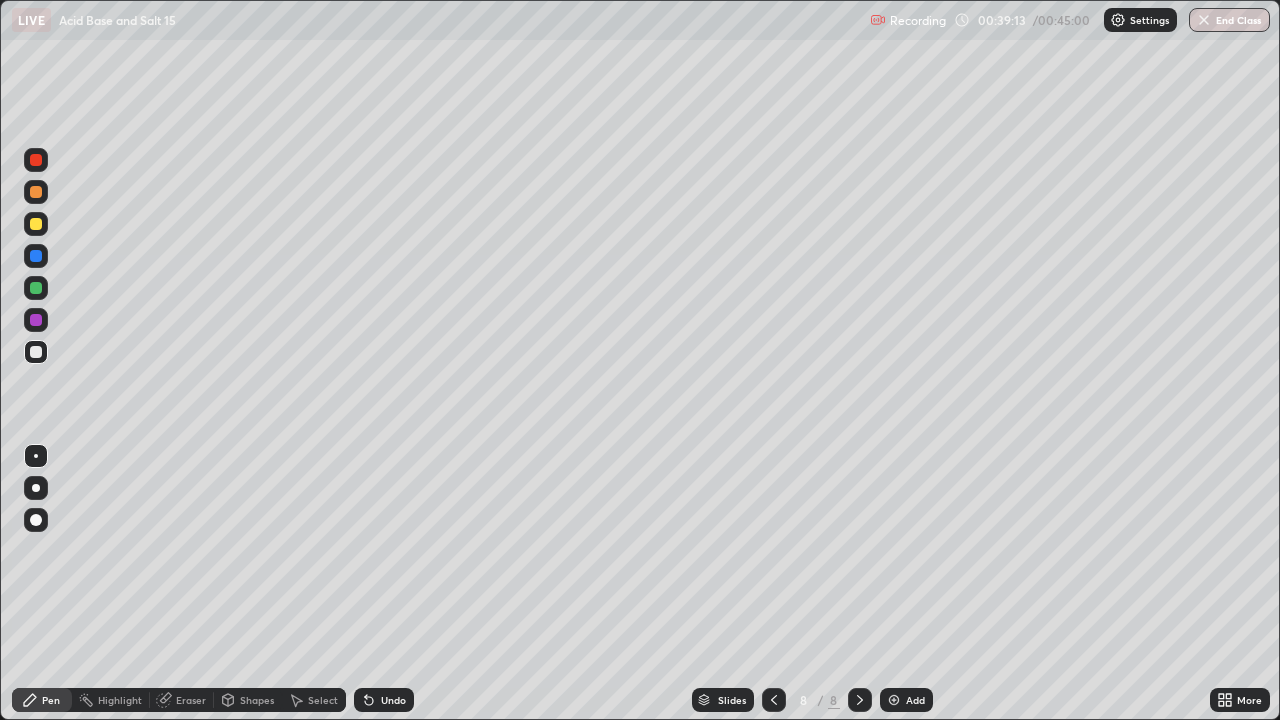 click on "Undo" at bounding box center [393, 700] 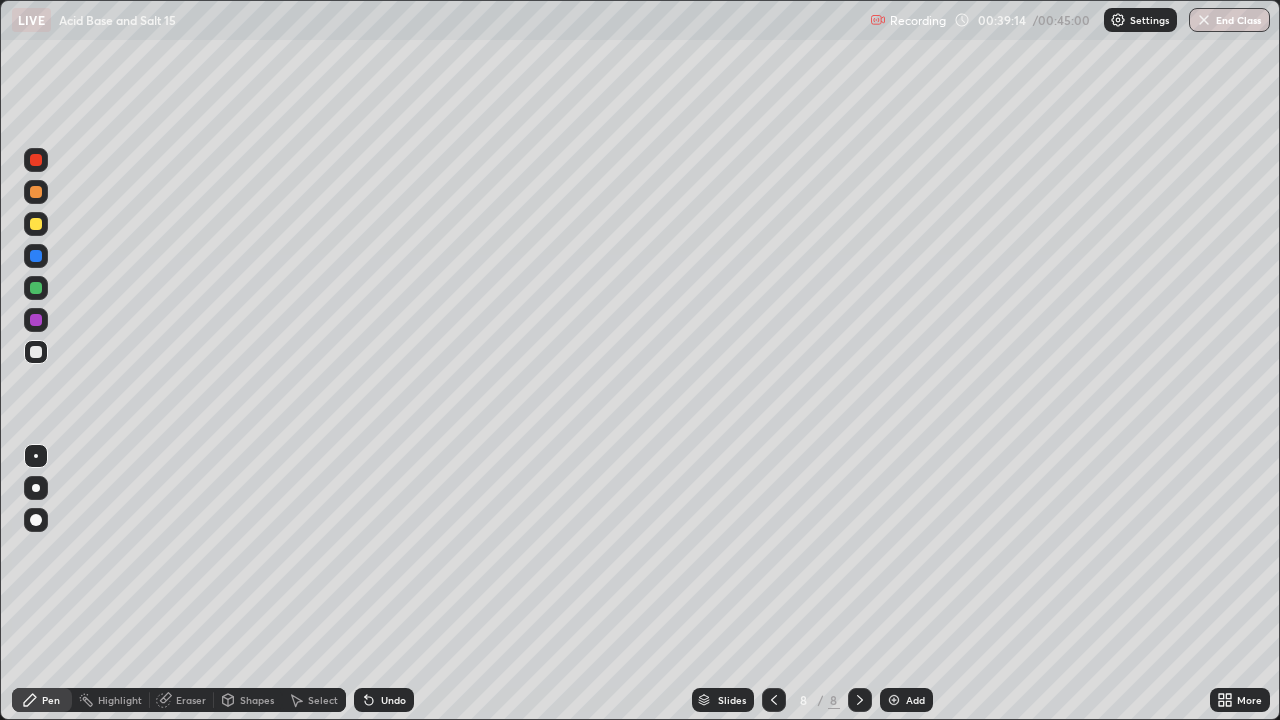 click on "Undo" at bounding box center (393, 700) 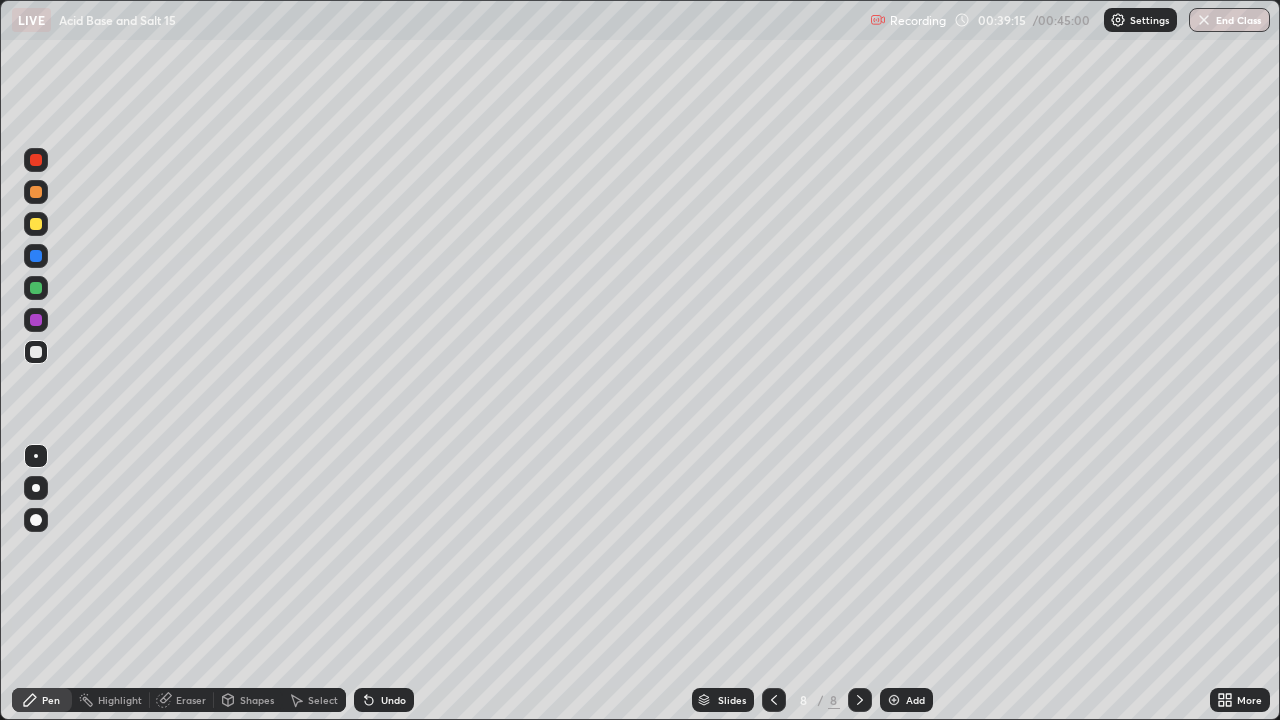 click on "Undo" at bounding box center [393, 700] 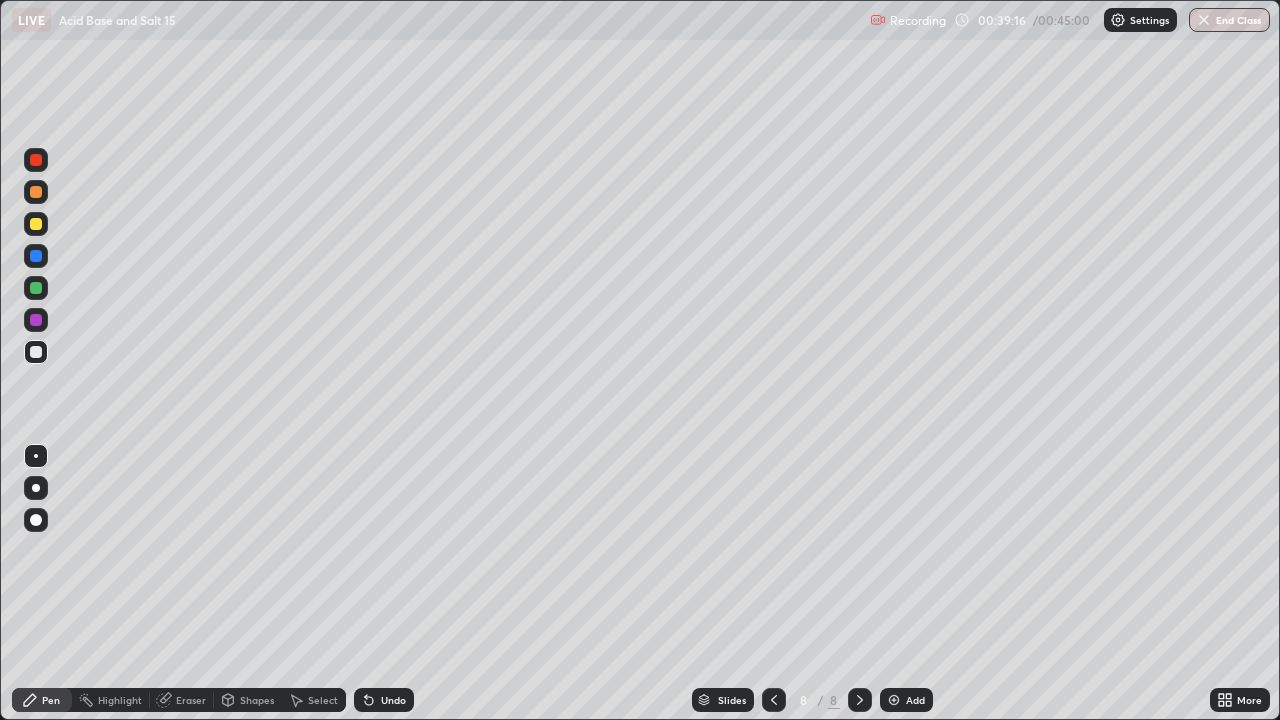 click on "Undo" at bounding box center [393, 700] 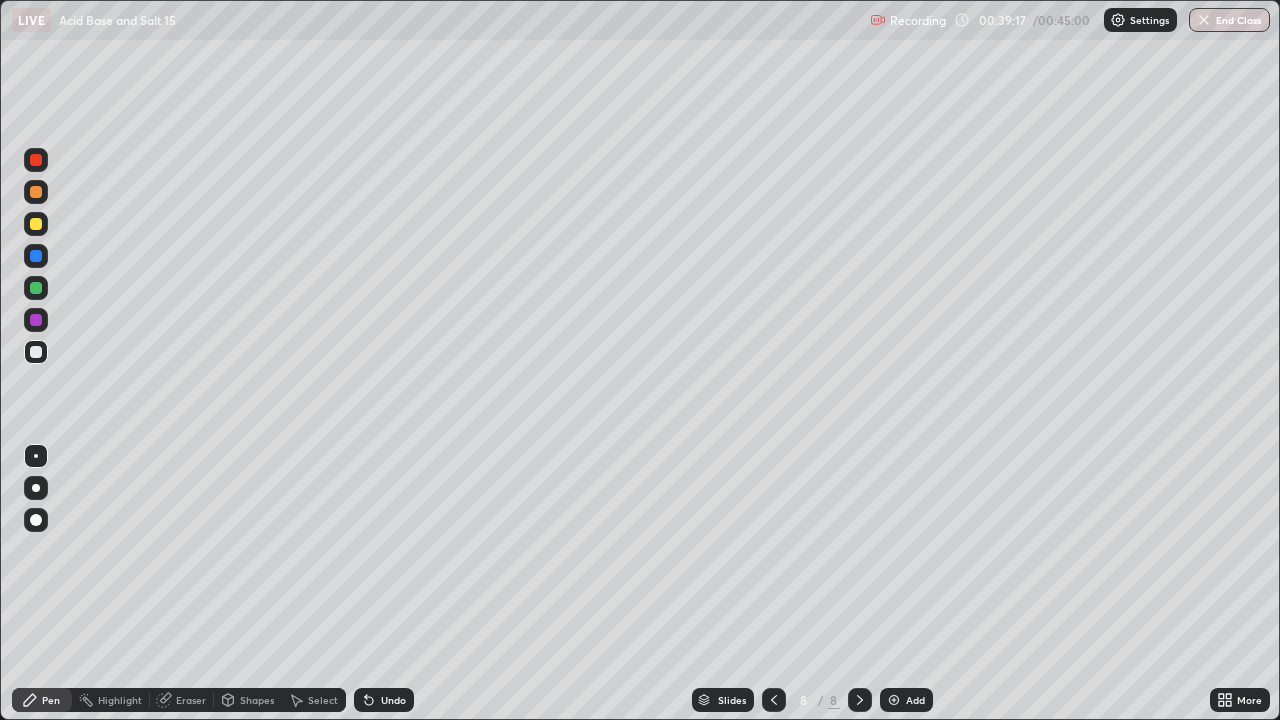 click on "Undo" at bounding box center [393, 700] 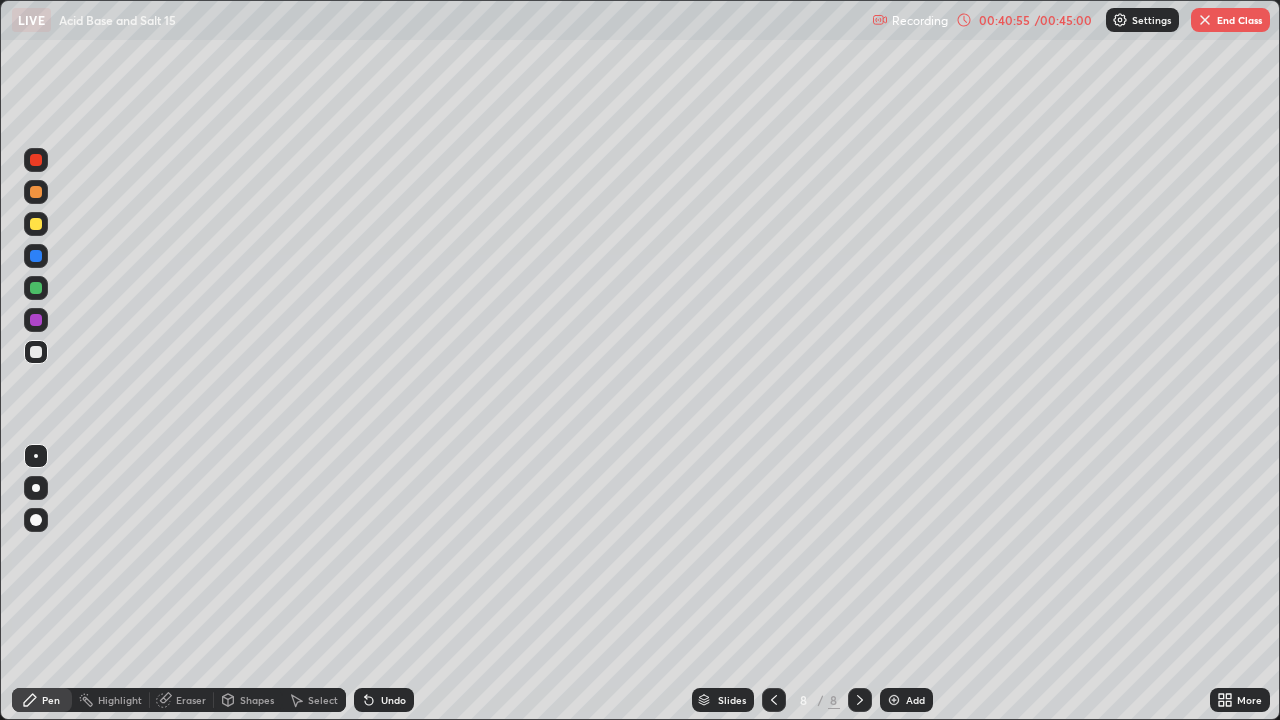 click on "End Class" at bounding box center (1230, 20) 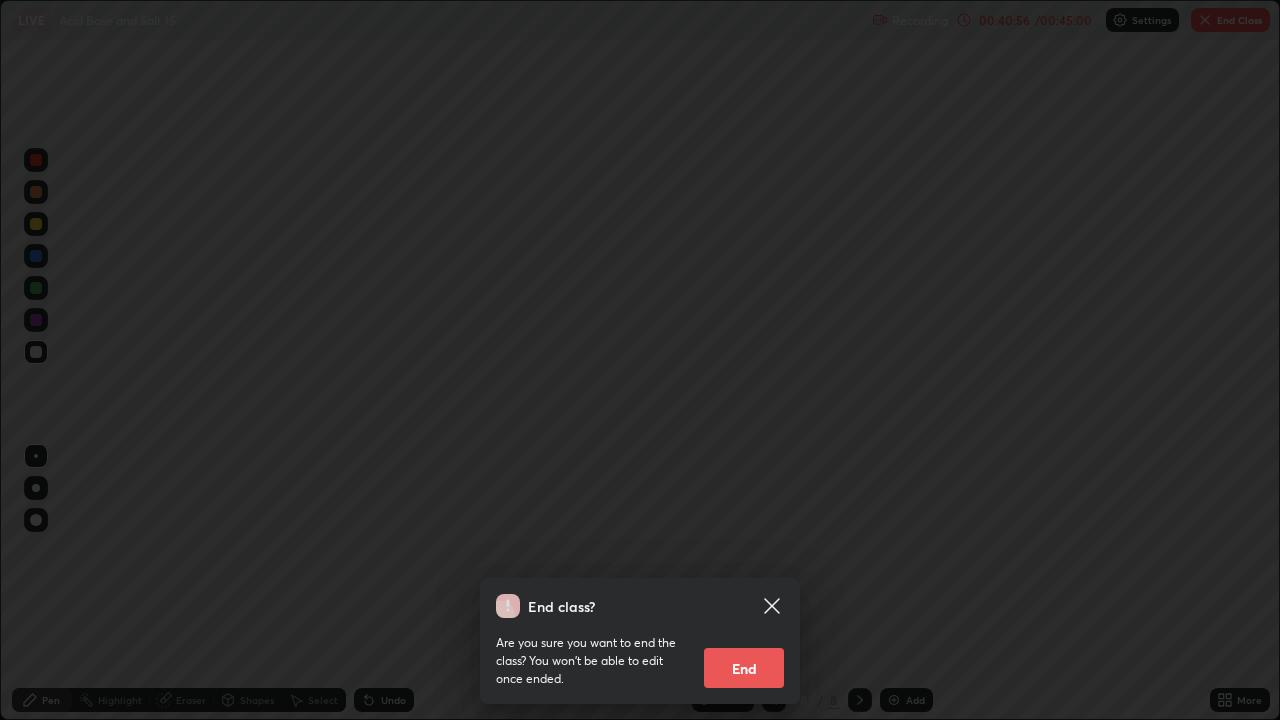 click on "End" at bounding box center (744, 668) 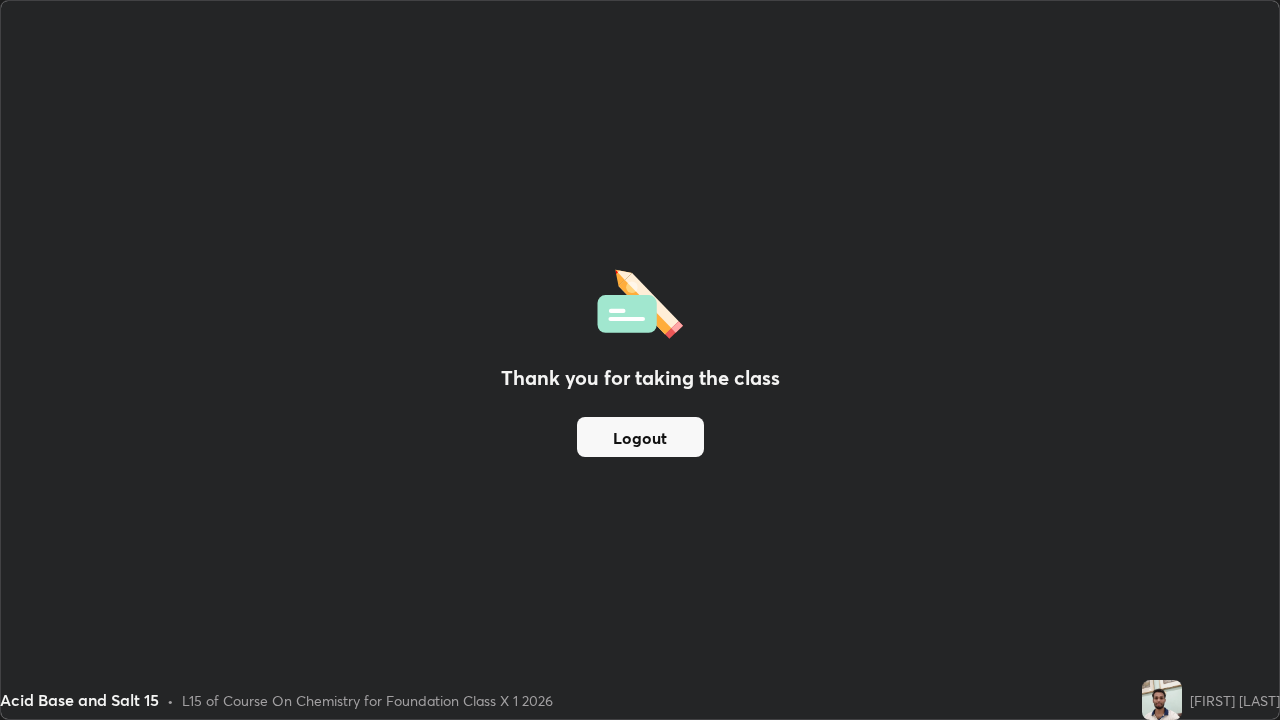 click on "Thank you for taking the class Logout" at bounding box center [640, 360] 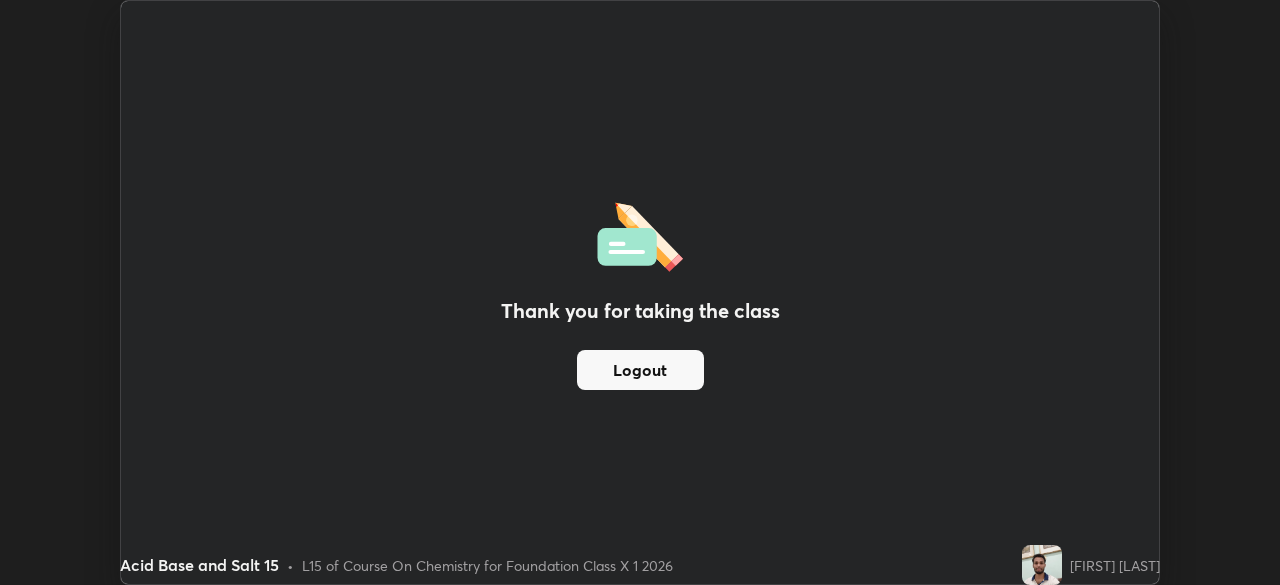 scroll, scrollTop: 585, scrollLeft: 1280, axis: both 